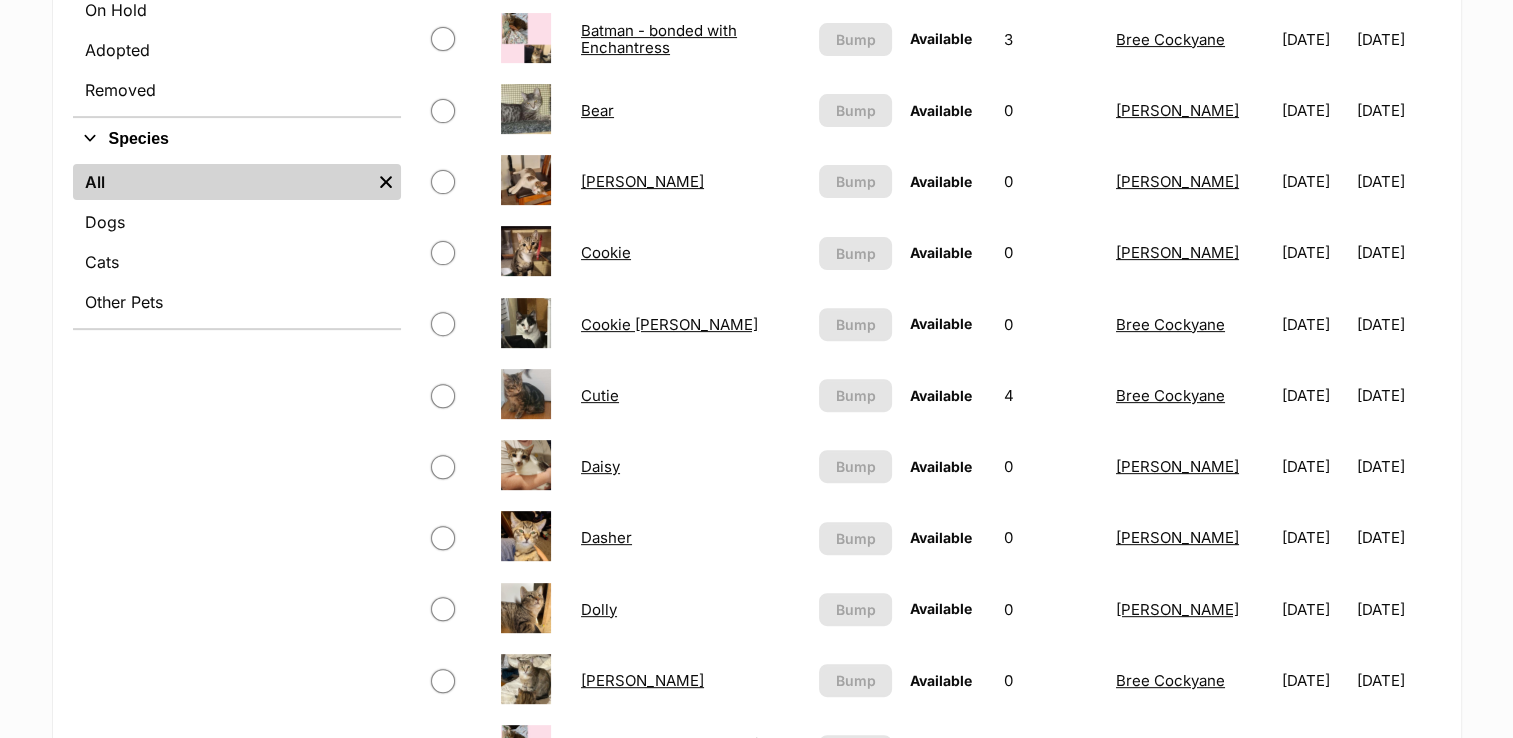 scroll, scrollTop: 680, scrollLeft: 0, axis: vertical 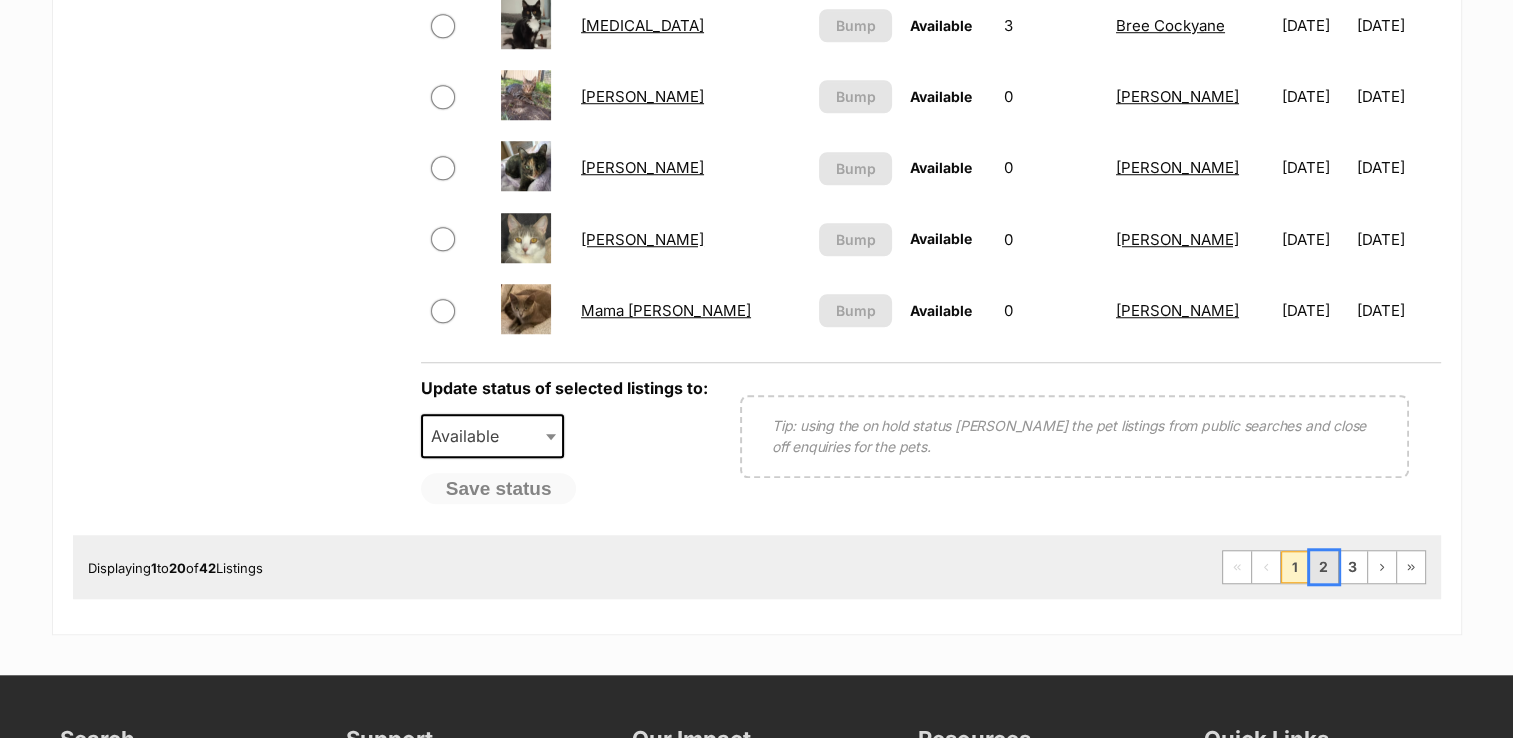 click on "2" at bounding box center (1324, 567) 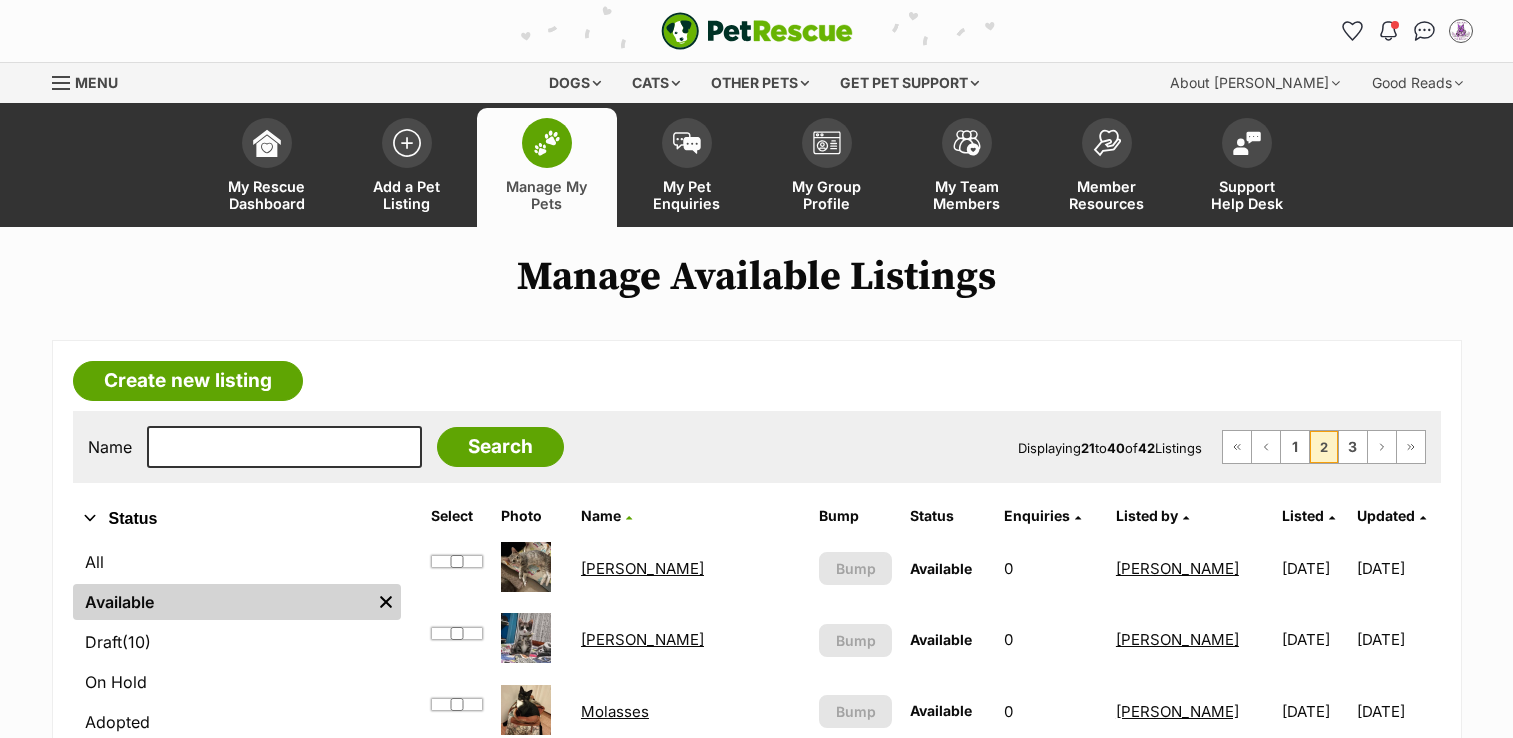 scroll, scrollTop: 0, scrollLeft: 0, axis: both 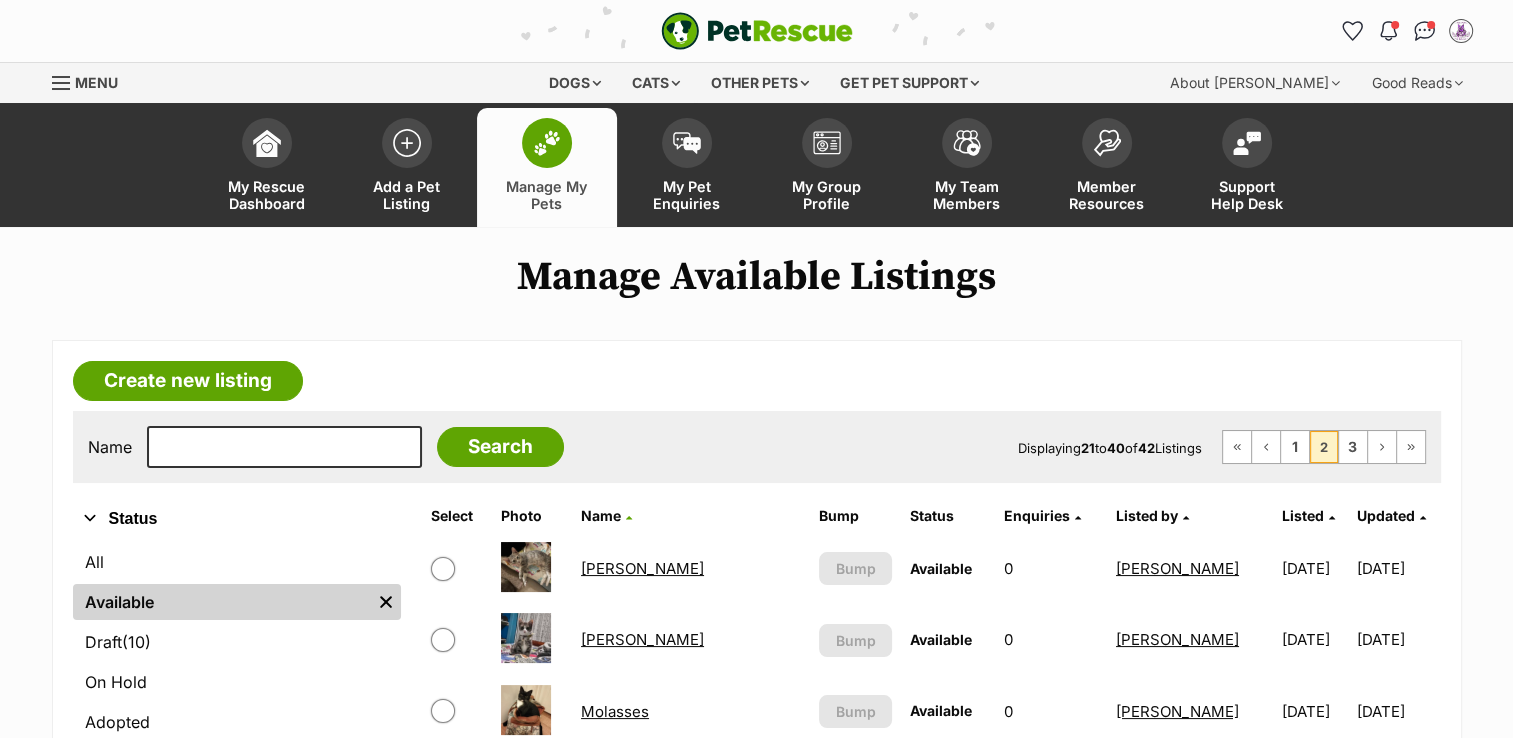 click on "[PERSON_NAME]" at bounding box center (642, 568) 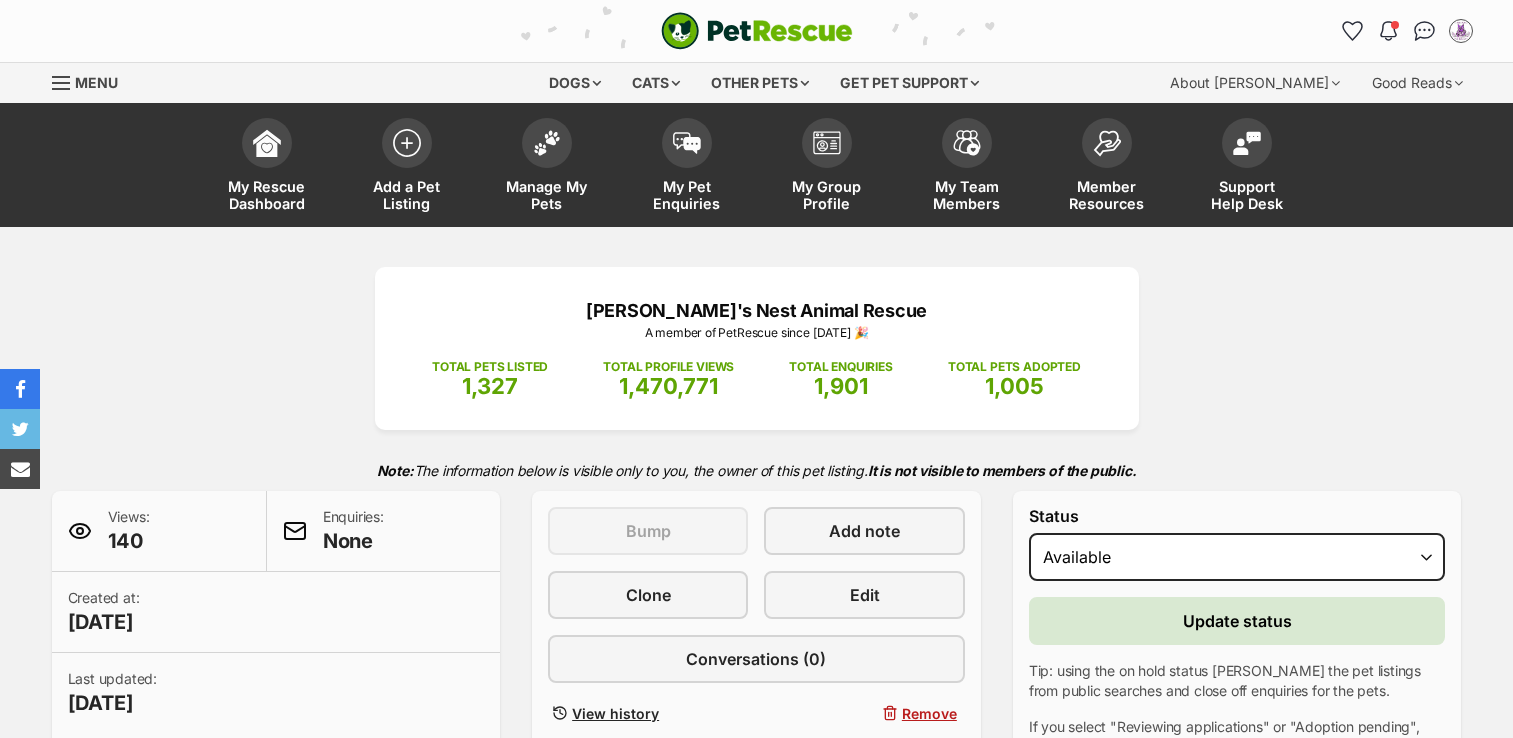 scroll, scrollTop: 0, scrollLeft: 0, axis: both 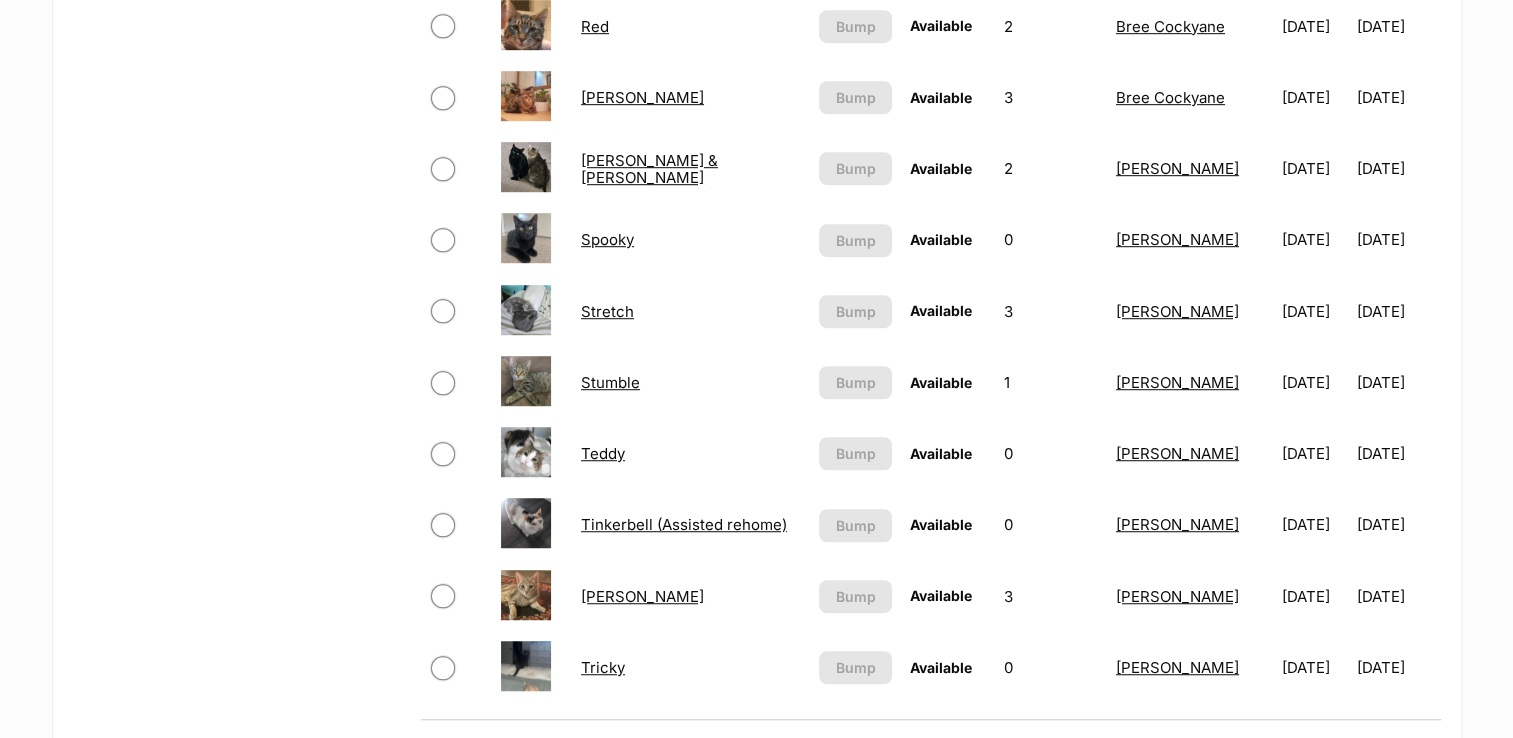 click on "[PERSON_NAME]" at bounding box center (642, 596) 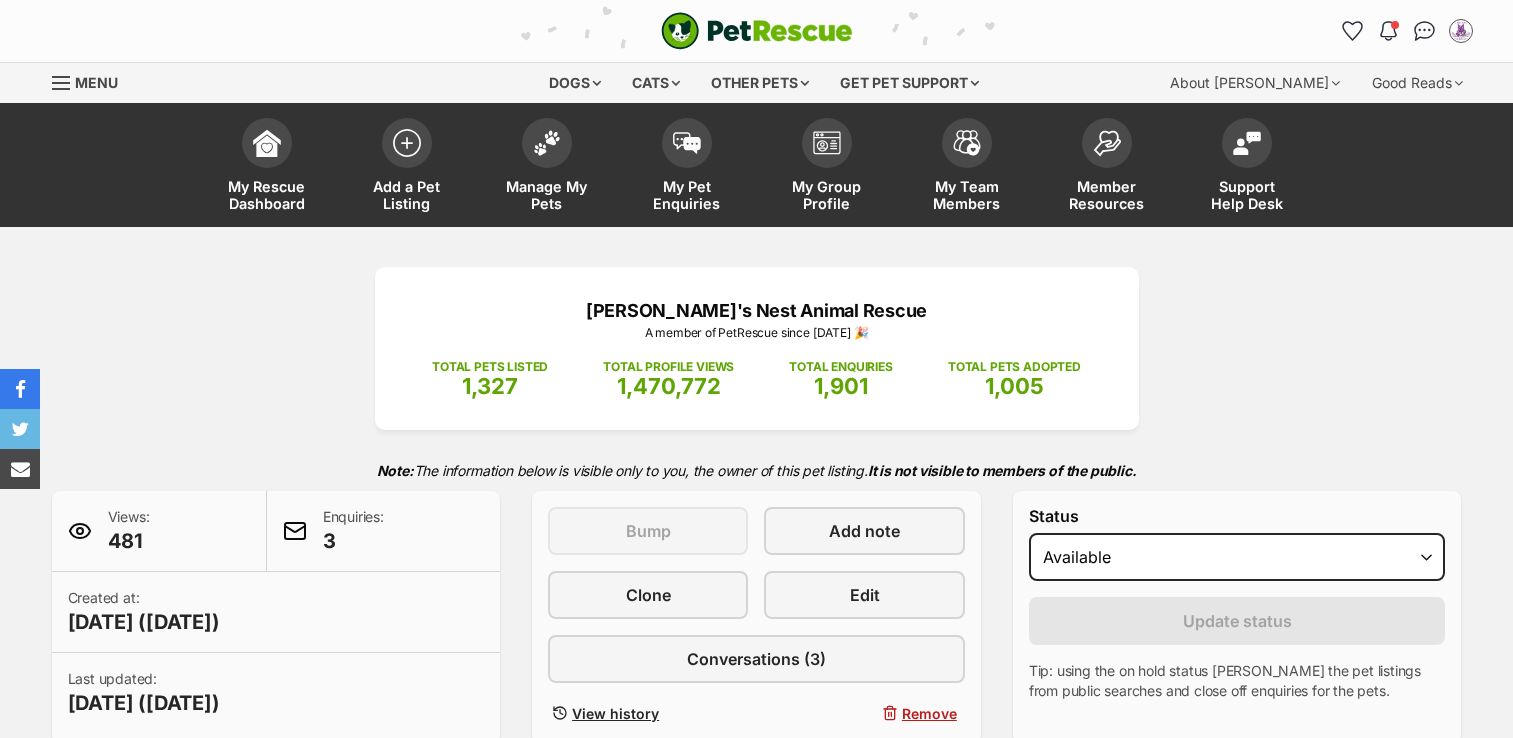 scroll, scrollTop: 0, scrollLeft: 0, axis: both 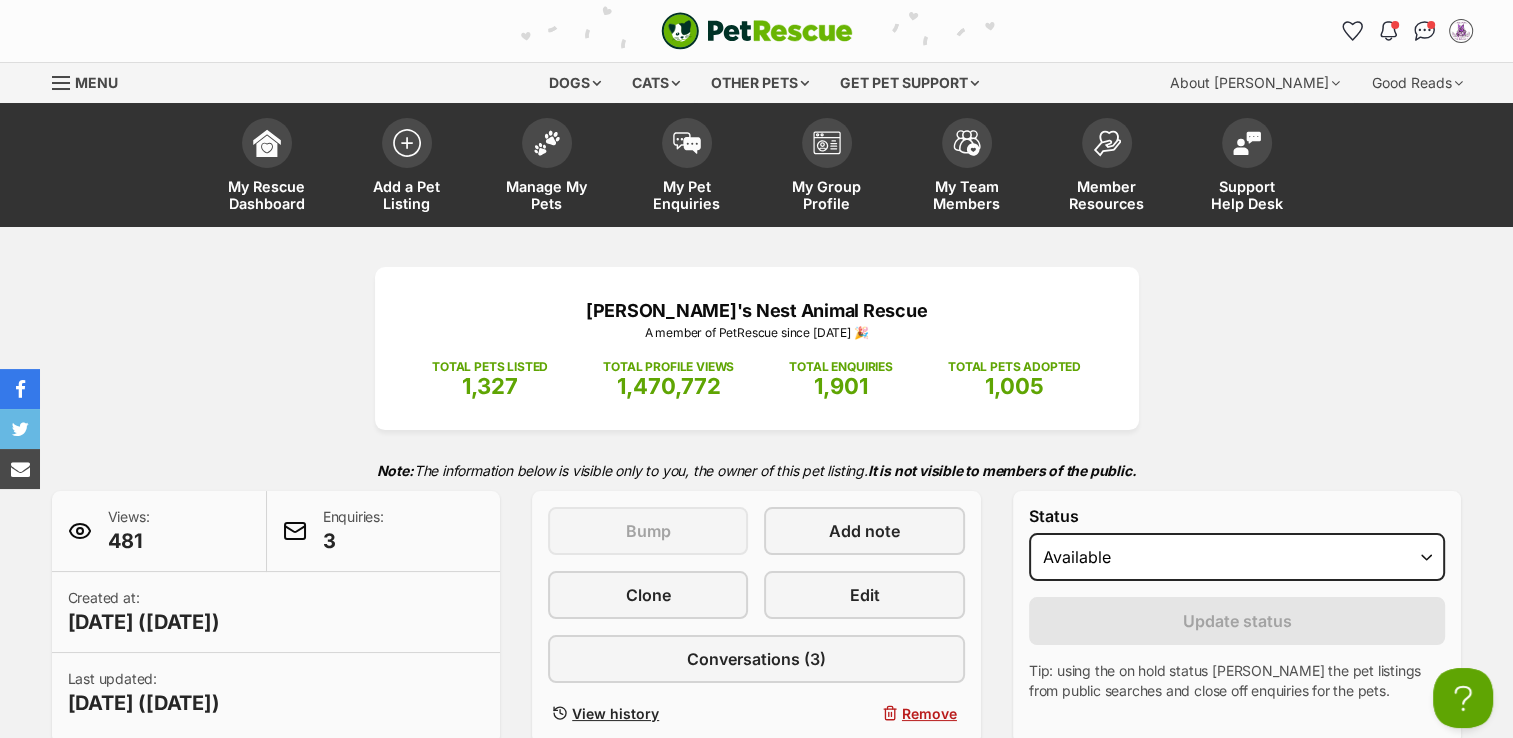 click at bounding box center (62, 83) 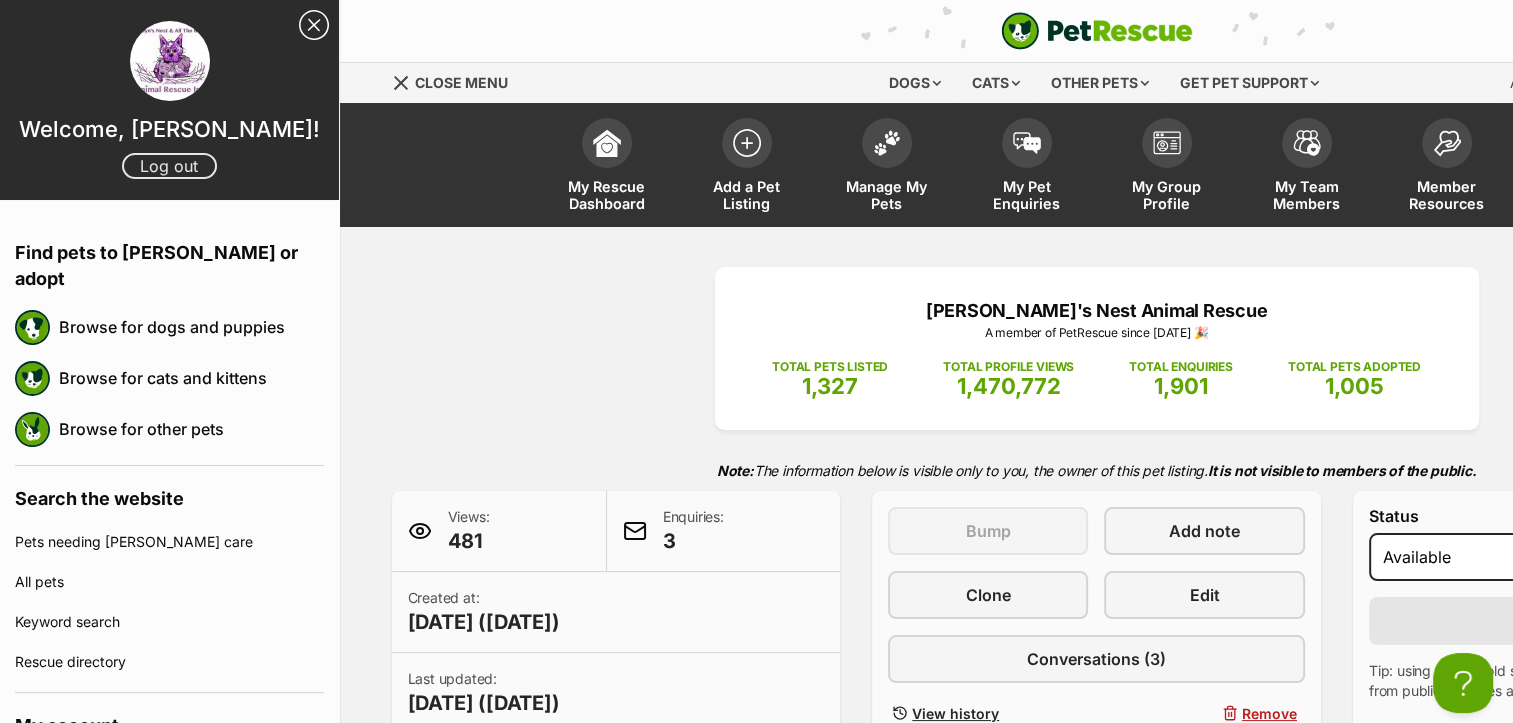 click on "Log out" at bounding box center [169, 166] 